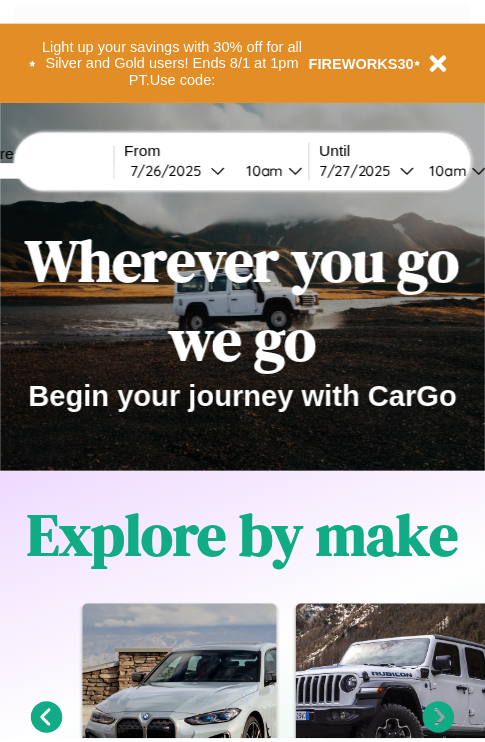 scroll, scrollTop: 0, scrollLeft: 0, axis: both 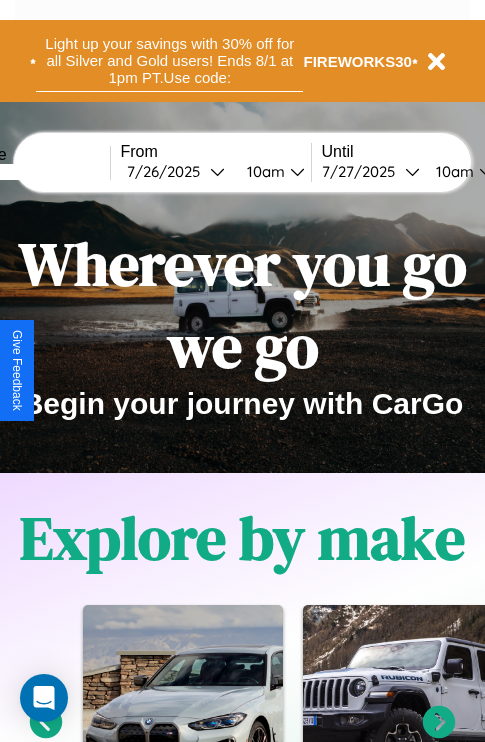click on "Light up your savings with 30% off for all Silver and Gold users! Ends 8/1 at 1pm PT.  Use code:" at bounding box center [169, 61] 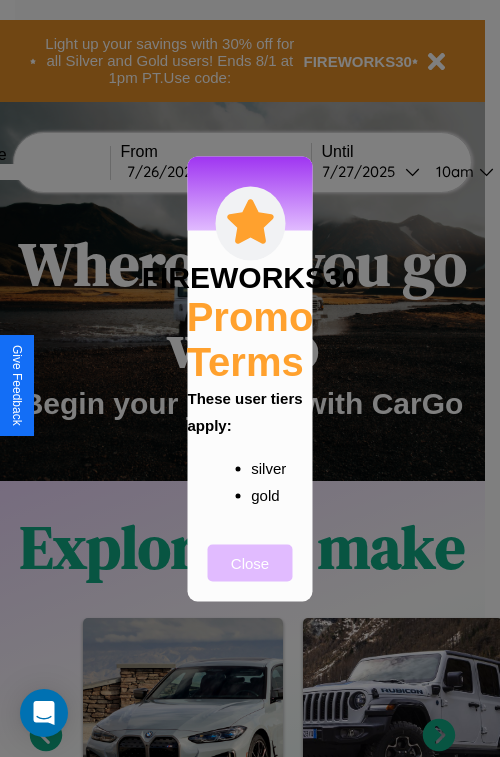 click on "Close" at bounding box center [250, 562] 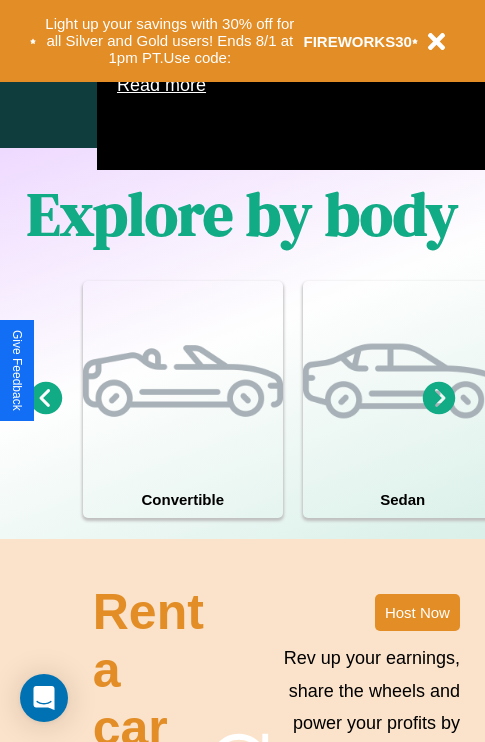 scroll, scrollTop: 1285, scrollLeft: 0, axis: vertical 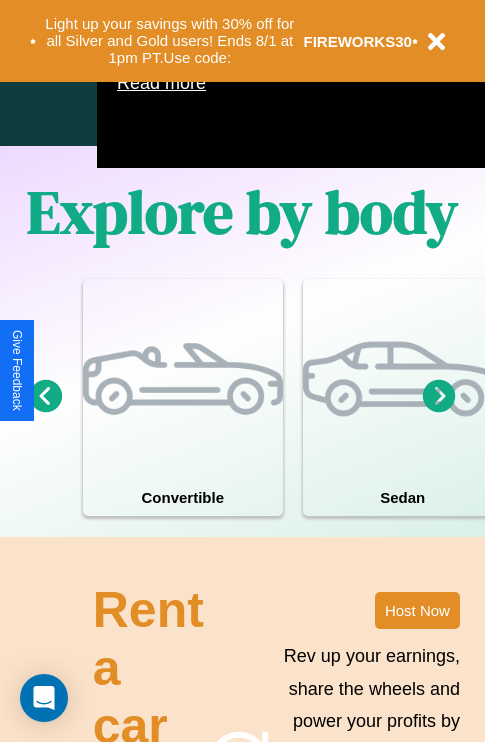 click 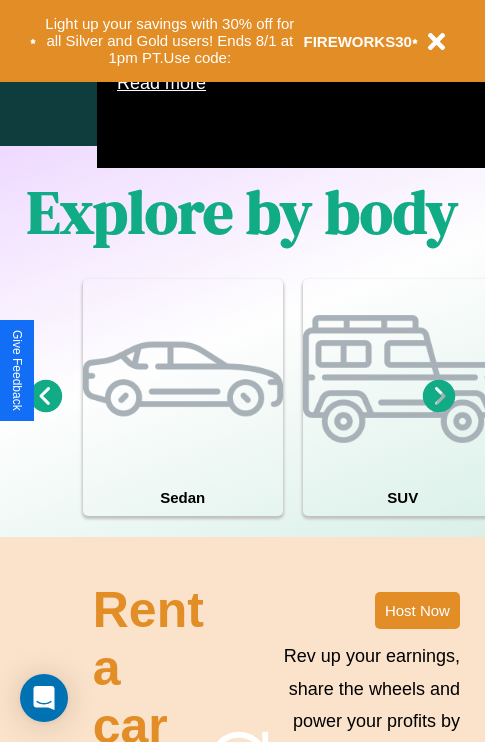 click 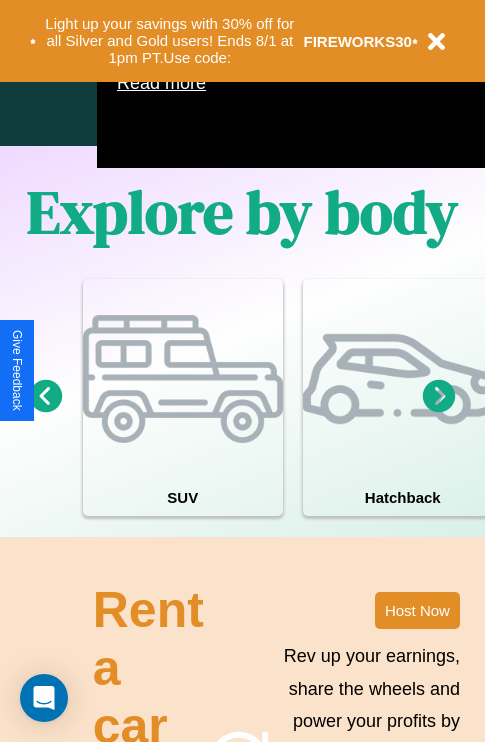 click 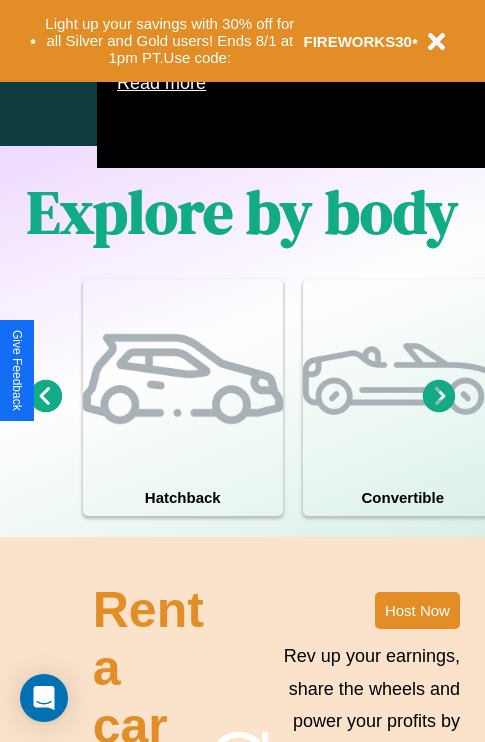 click 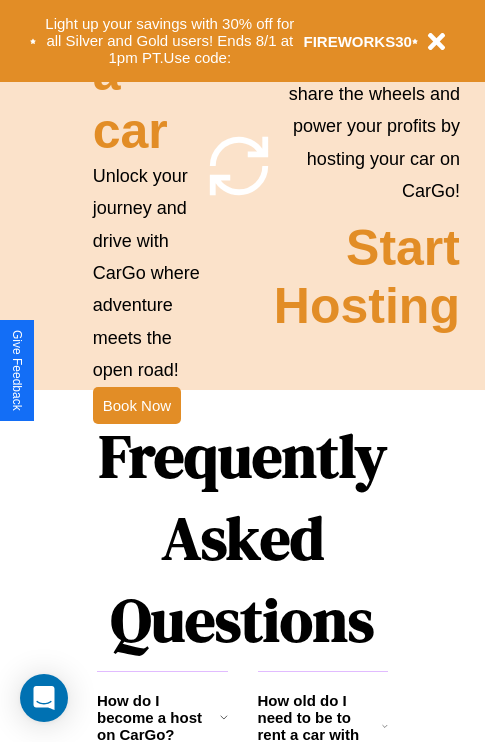 scroll, scrollTop: 1947, scrollLeft: 0, axis: vertical 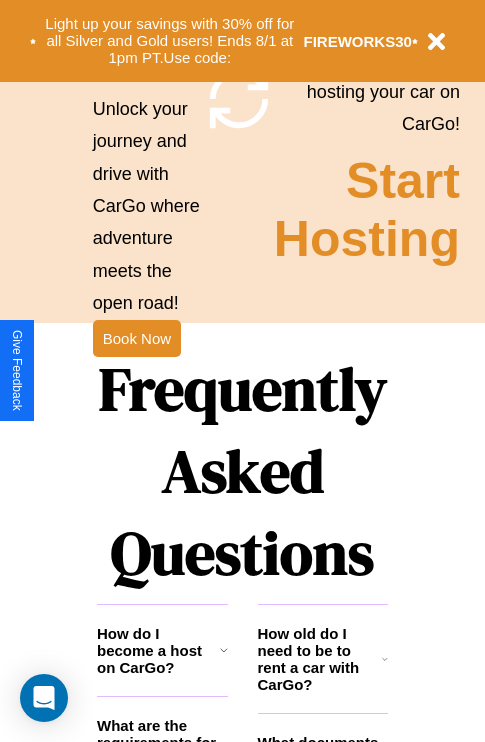 click on "Frequently Asked Questions" at bounding box center [242, 471] 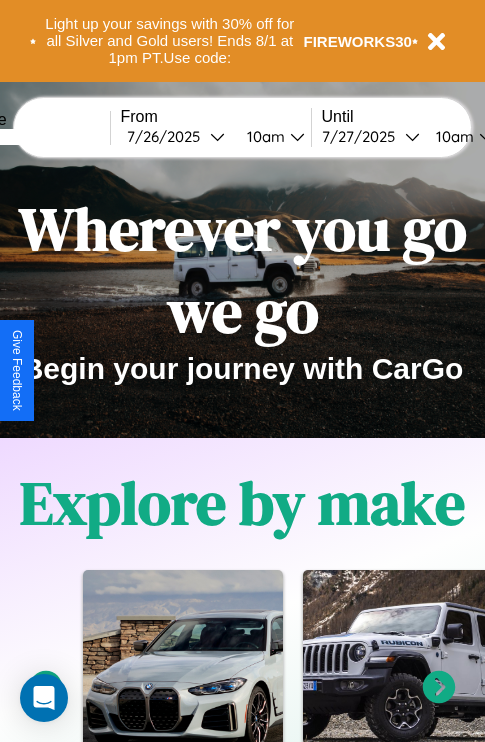 scroll, scrollTop: 0, scrollLeft: 0, axis: both 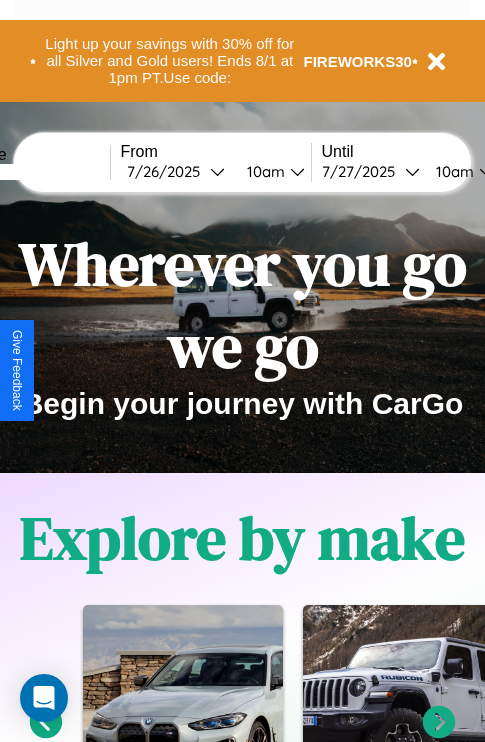 click at bounding box center (35, 172) 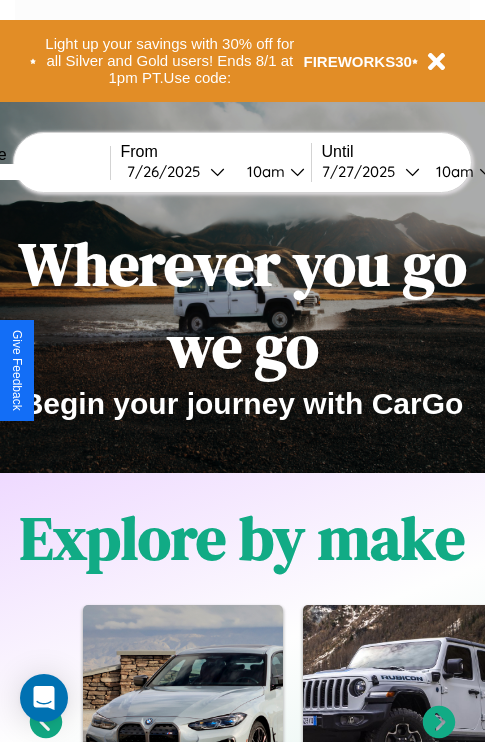 type on "*****" 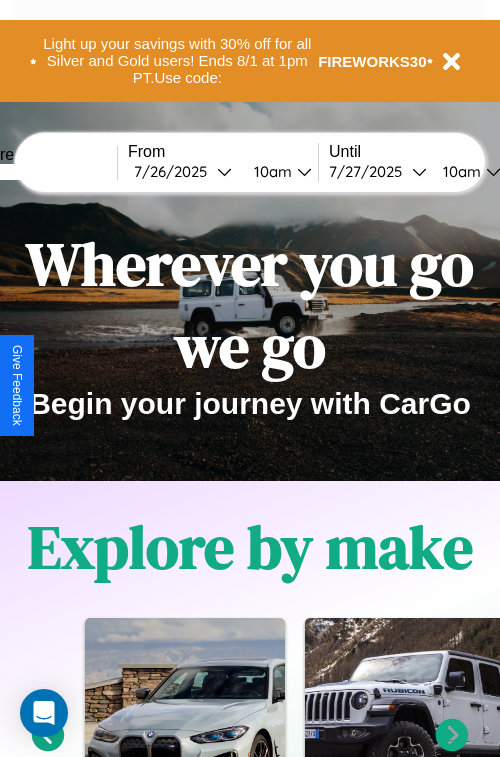 select on "*" 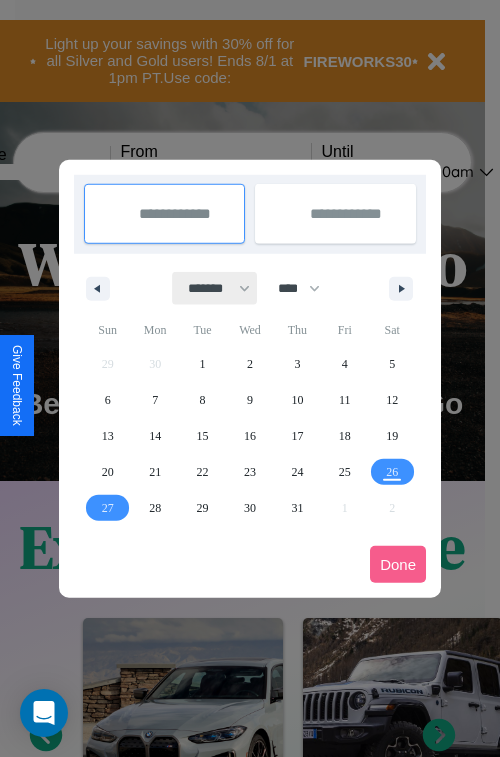 click on "******* ******** ***** ***** *** **** **** ****** ********* ******* ******** ********" at bounding box center [215, 288] 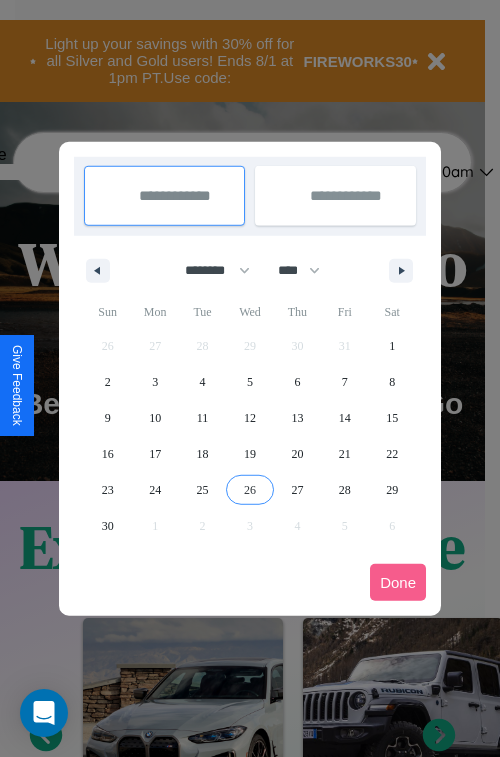 click on "26" at bounding box center (250, 490) 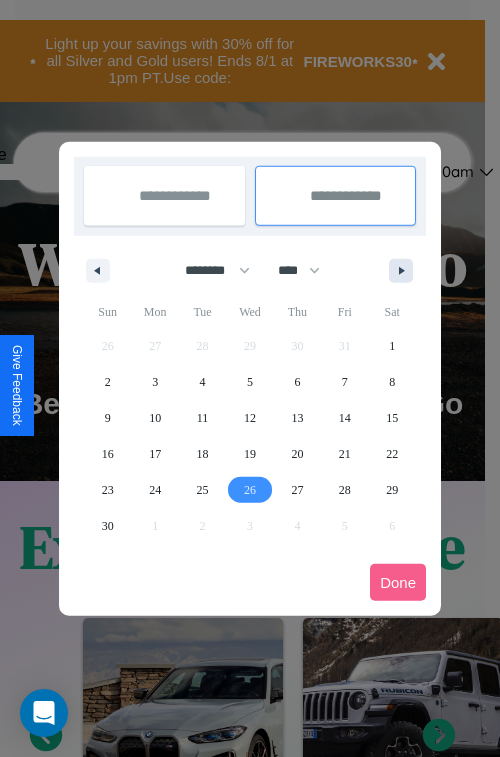 click at bounding box center (405, 271) 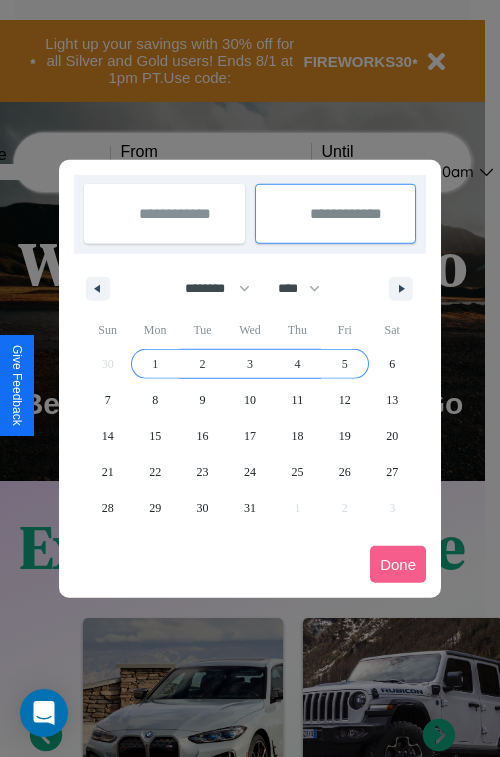 click on "5" at bounding box center [345, 364] 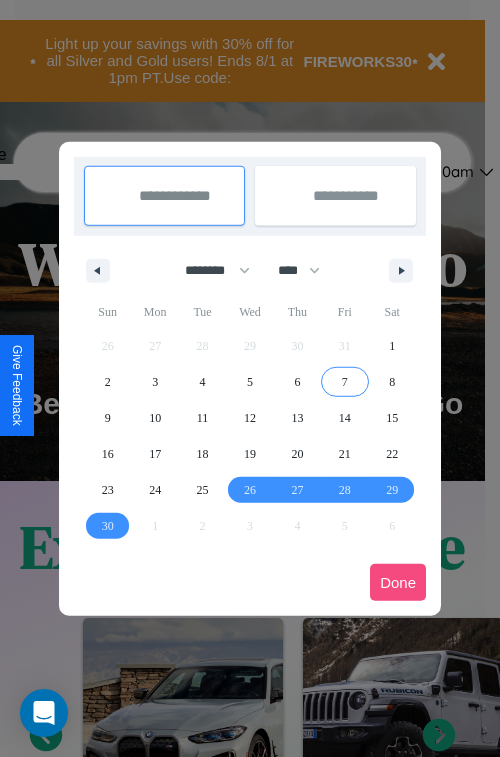 click on "Done" at bounding box center (398, 582) 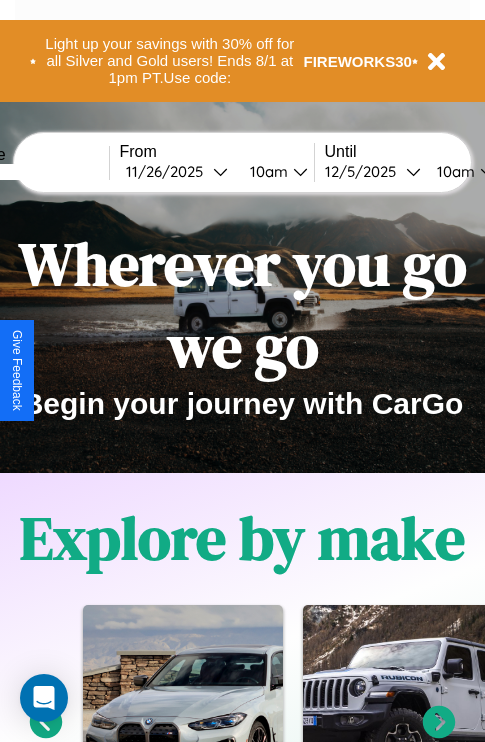 click on "10am" at bounding box center (266, 171) 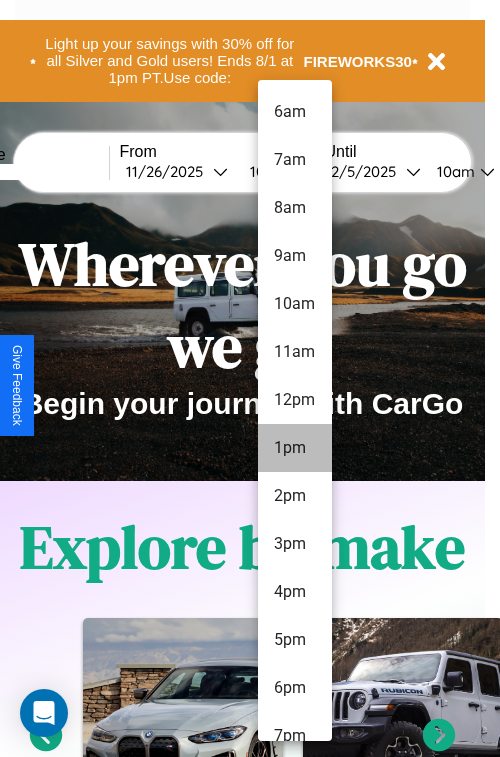 click on "1pm" at bounding box center (295, 448) 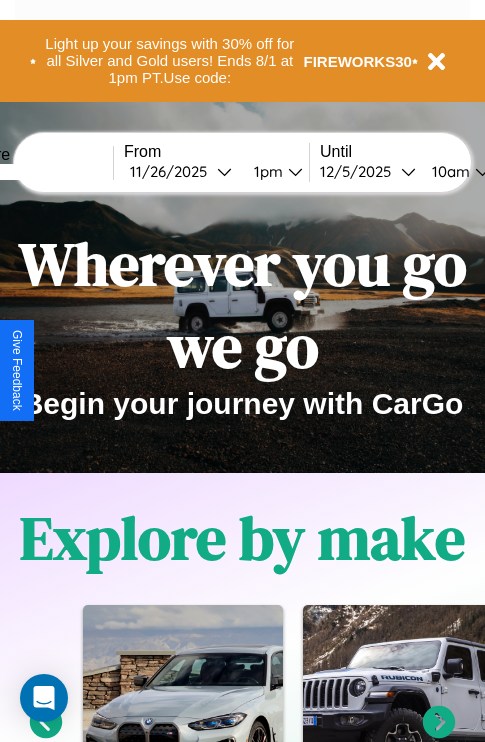 scroll, scrollTop: 0, scrollLeft: 73, axis: horizontal 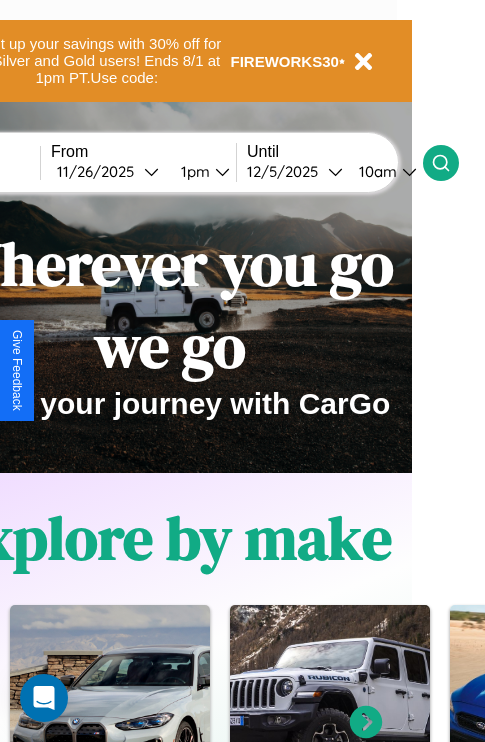 click 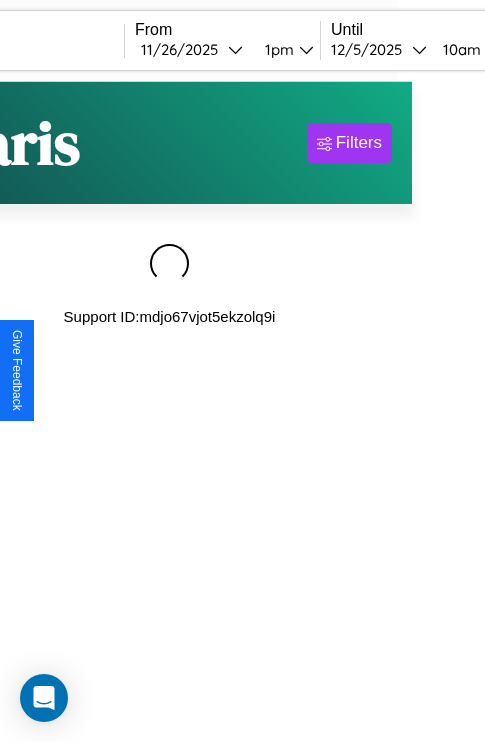 scroll, scrollTop: 0, scrollLeft: 0, axis: both 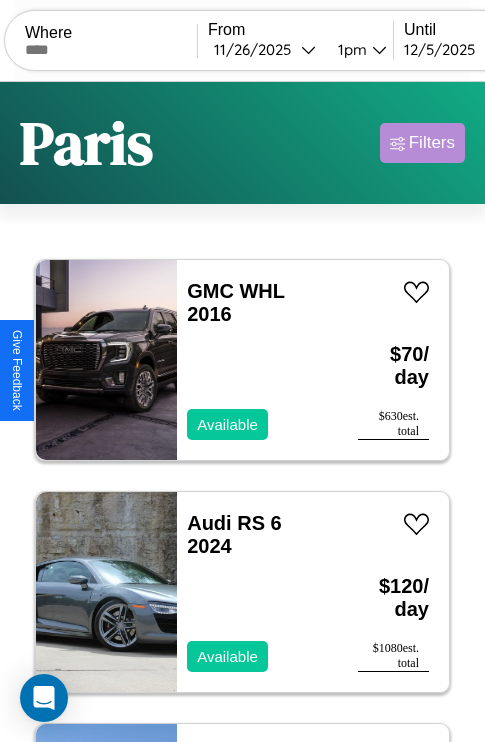 click on "Filters" at bounding box center (432, 143) 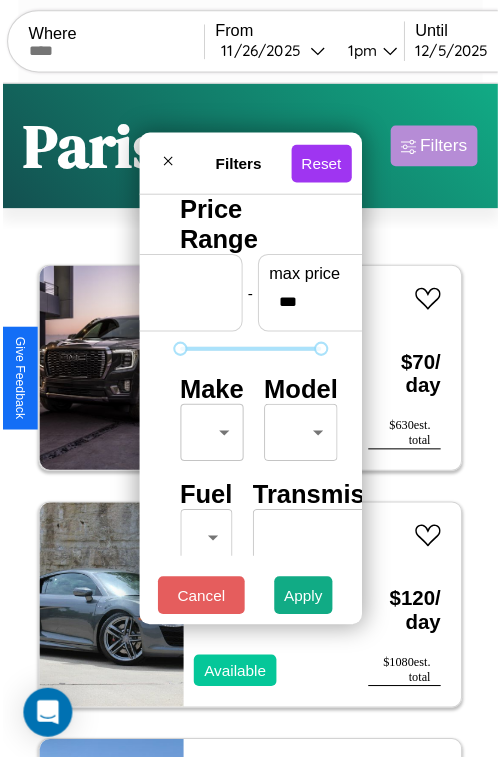 scroll, scrollTop: 59, scrollLeft: 0, axis: vertical 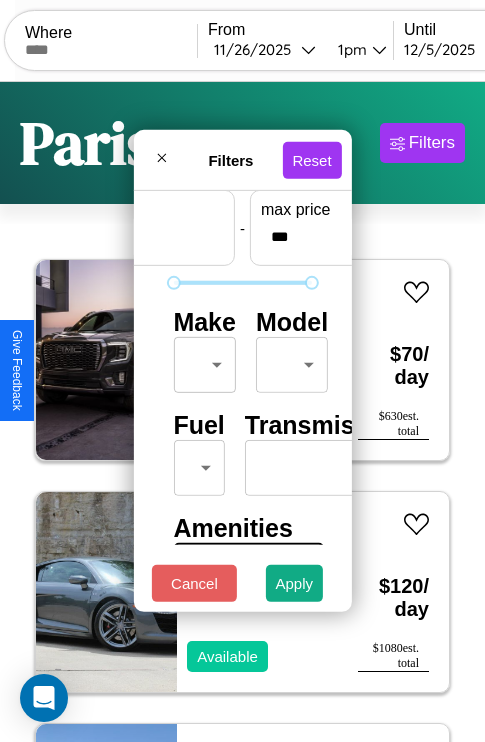click on "CarGo Where From [DATE] [TIME] Until [DATE] [TIME] Become a Host Login Sign Up [CITY] Filters 15  cars in this area These cars can be picked up in this city. GMC   WHL   2016 Available $ 70  / day $ 630  est. total Audi   RS 6   2024 Available $ 120  / day $ 1080  est. total Volkswagen   Golf III   2019 Available $ 30  / day $ 270  est. total Mercedes   C-Class   2014 Available $ 70  / day $ 630  est. total Buick   Envision   2020 Available $ 50  / day $ 450  est. total Audi   A3   2019 Available $ 90  / day $ 810  est. total Fiat   124 Spider   2014 Available $ 200  / day $ 1800  est. total Audi   A8 e   2017 Available $ 190  / day $ 1710  est. total Ferrari   550 Maranello   2017 Available $ 90  / day $ 810  est. total Tesla   Model 3   2021 Available $ 110  / day $ 990  est. total Mazda   CX-70   2021 Available $ 80  / day $ 720  est. total Toyota   Scion xD   2021 Available $ 100  / day $ 900  est. total Hummer   H1   2014 Available $ 200  / day $ 1800  est. total Buick   Envision   2018 $ 70 $" at bounding box center (242, 412) 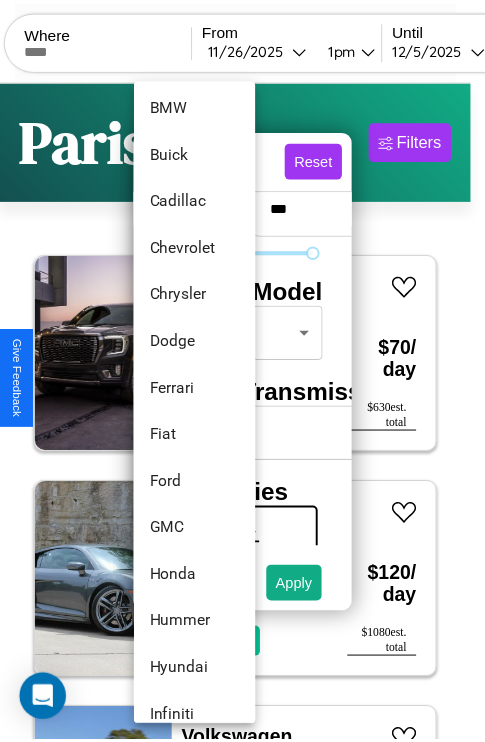 scroll, scrollTop: 326, scrollLeft: 0, axis: vertical 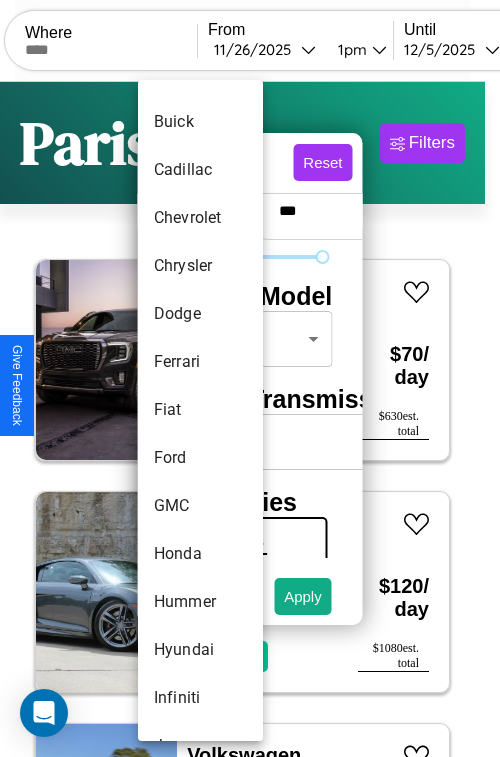 click on "Fiat" at bounding box center [200, 410] 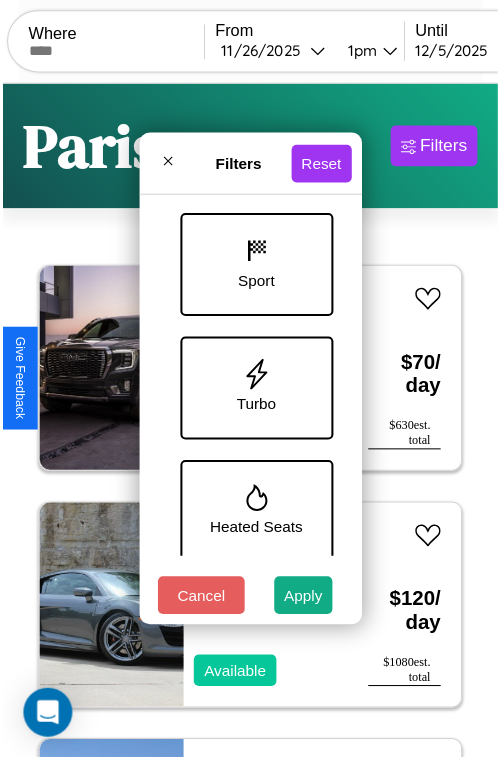 scroll, scrollTop: 893, scrollLeft: 0, axis: vertical 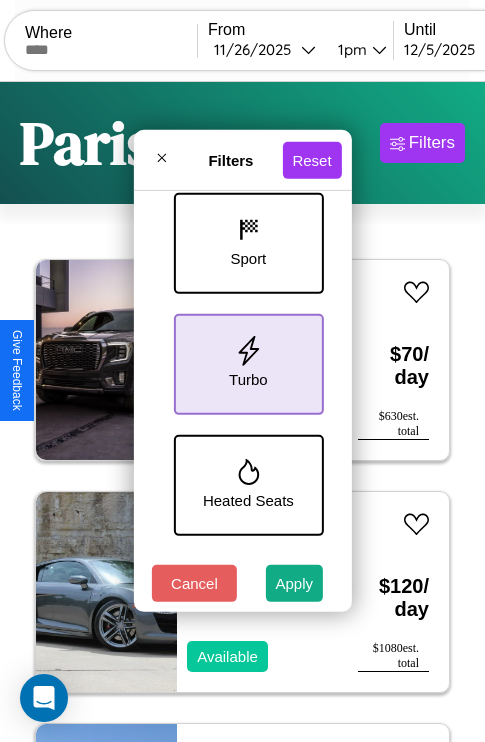 click 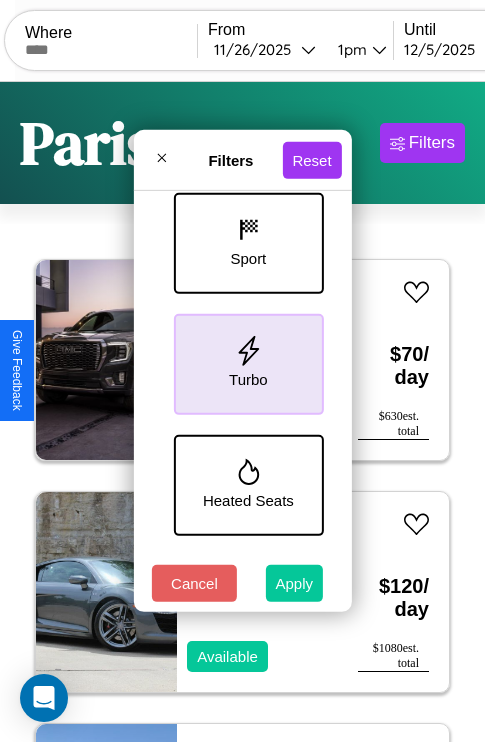 click on "Apply" at bounding box center (295, 583) 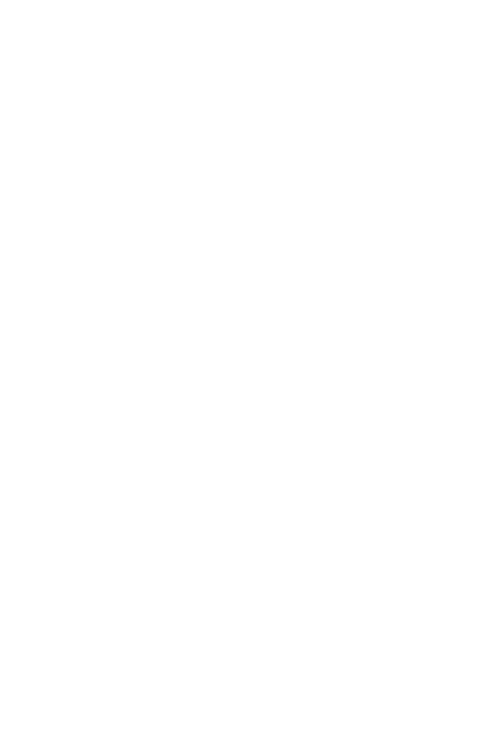 scroll, scrollTop: 0, scrollLeft: 0, axis: both 